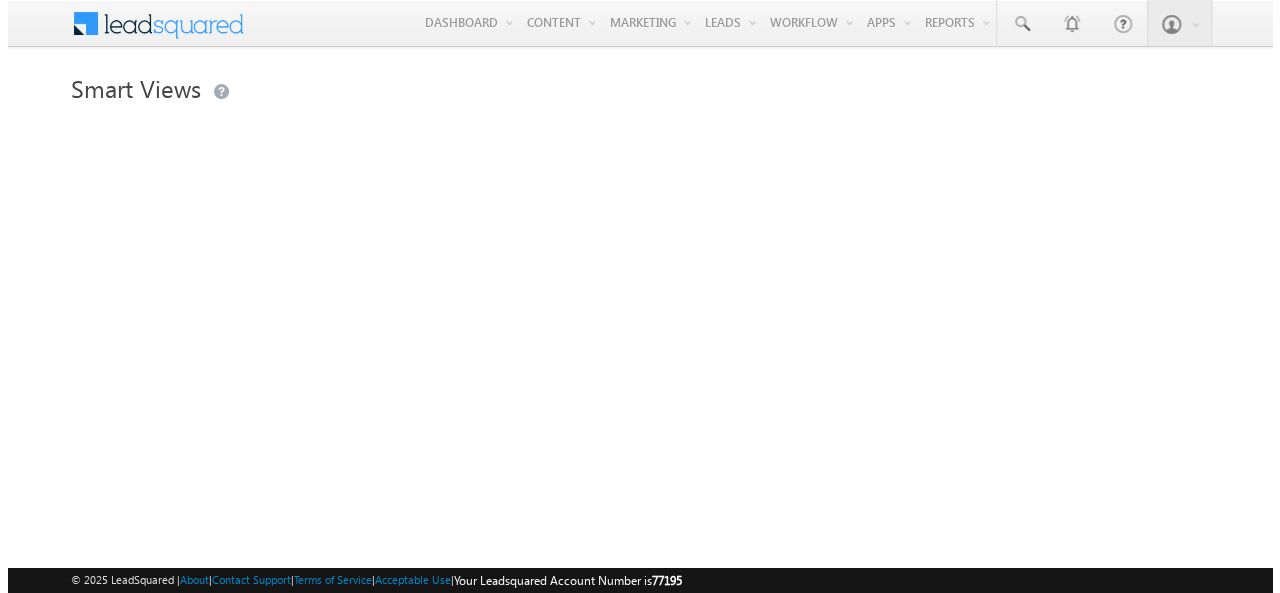 scroll, scrollTop: 0, scrollLeft: 0, axis: both 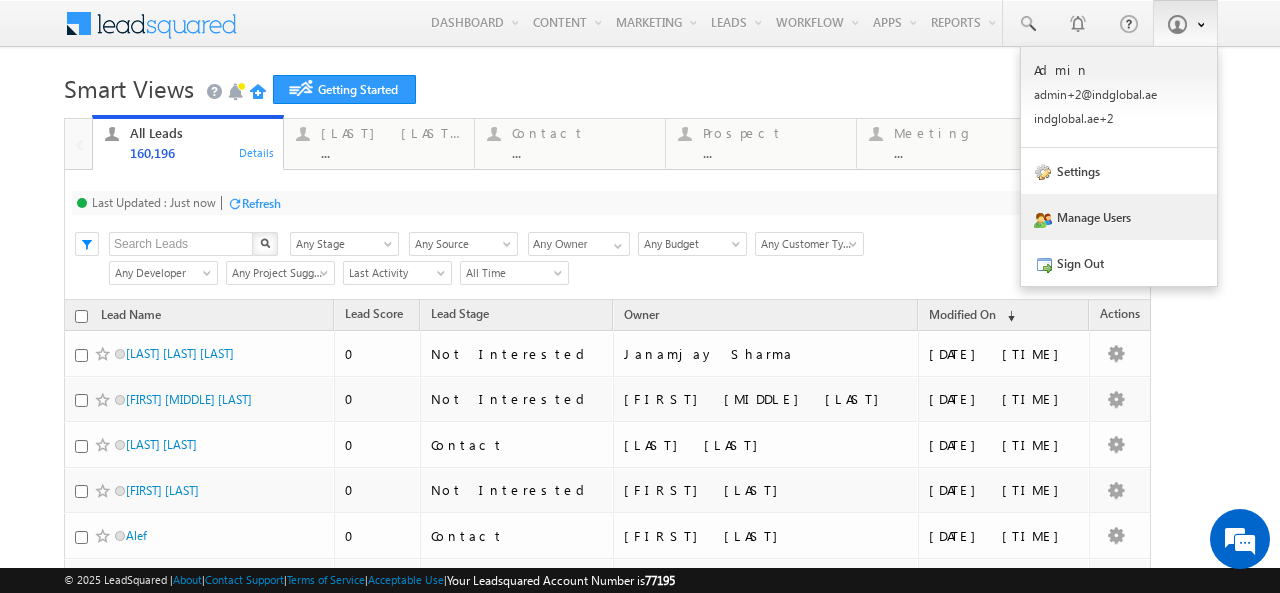 click on "Manage Users" at bounding box center [1119, 217] 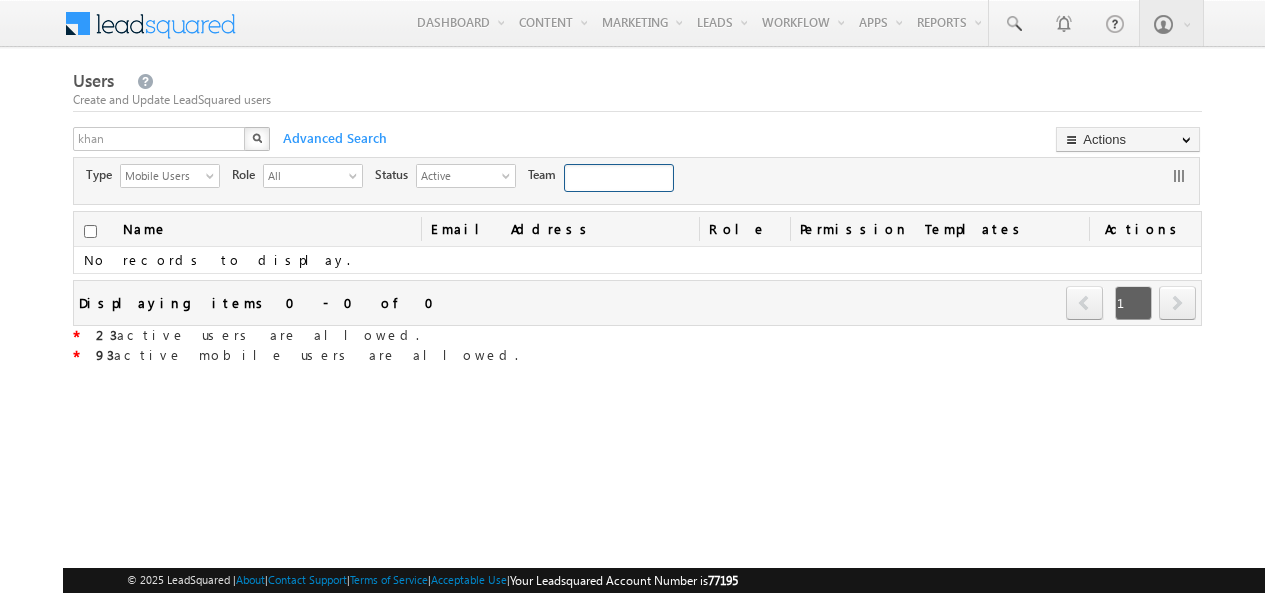scroll, scrollTop: 0, scrollLeft: 0, axis: both 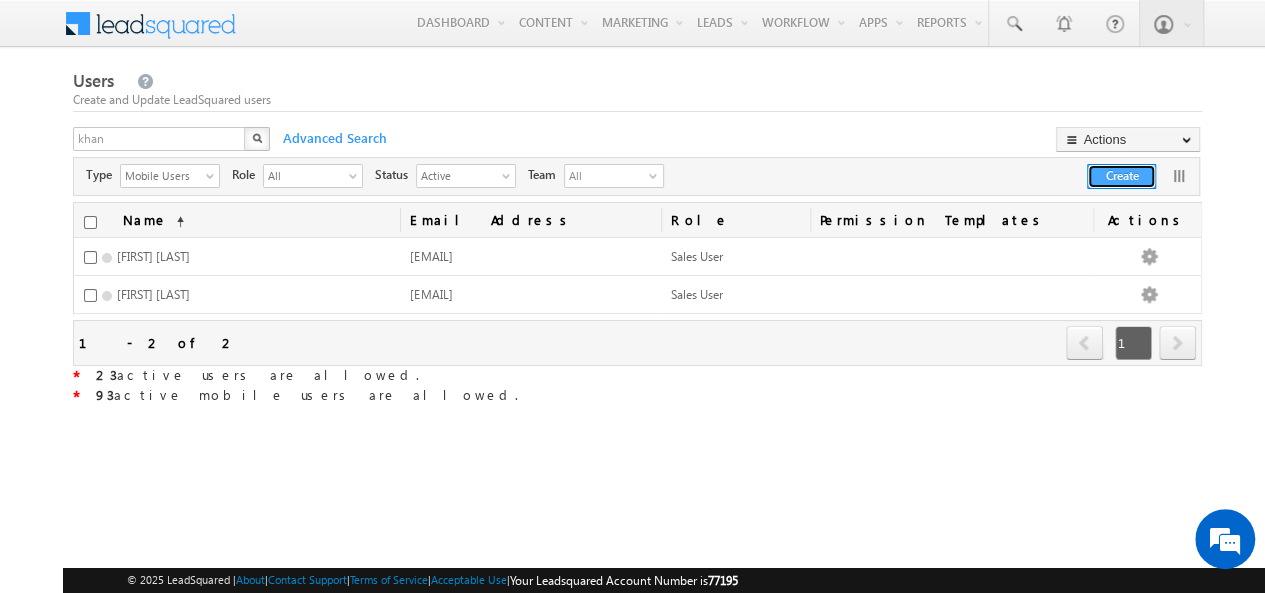 click on "Create" at bounding box center [1121, 176] 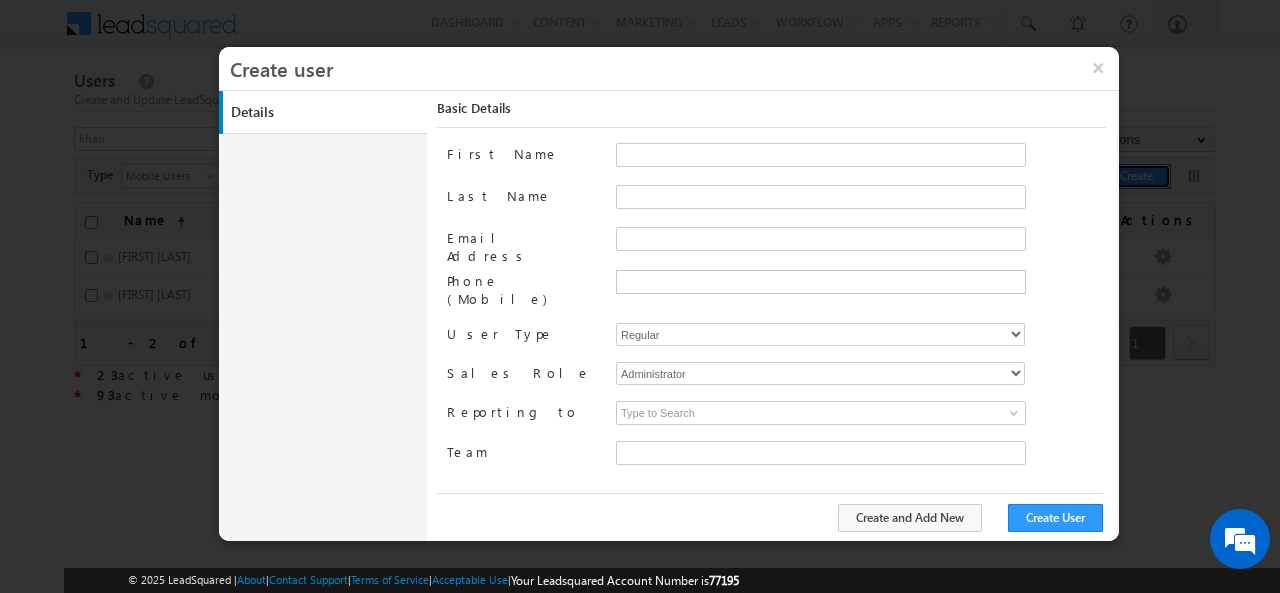 type on "faf8491d-252d-11ee-b523-12ccdbbfc88b" 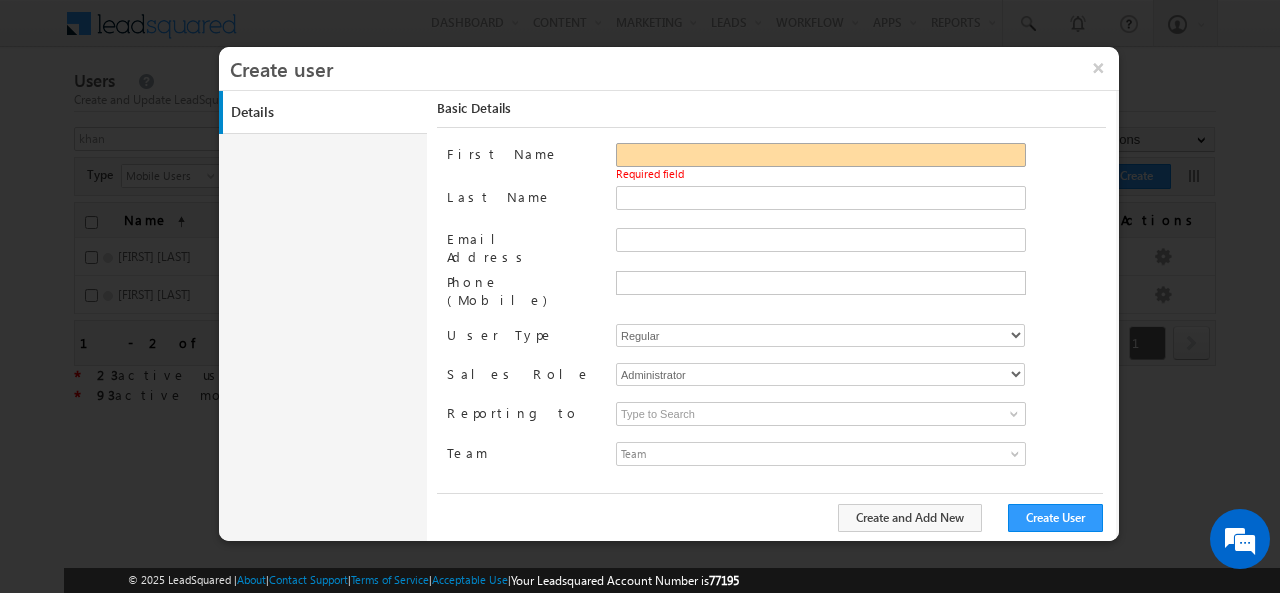click on "First Name" at bounding box center [821, 155] 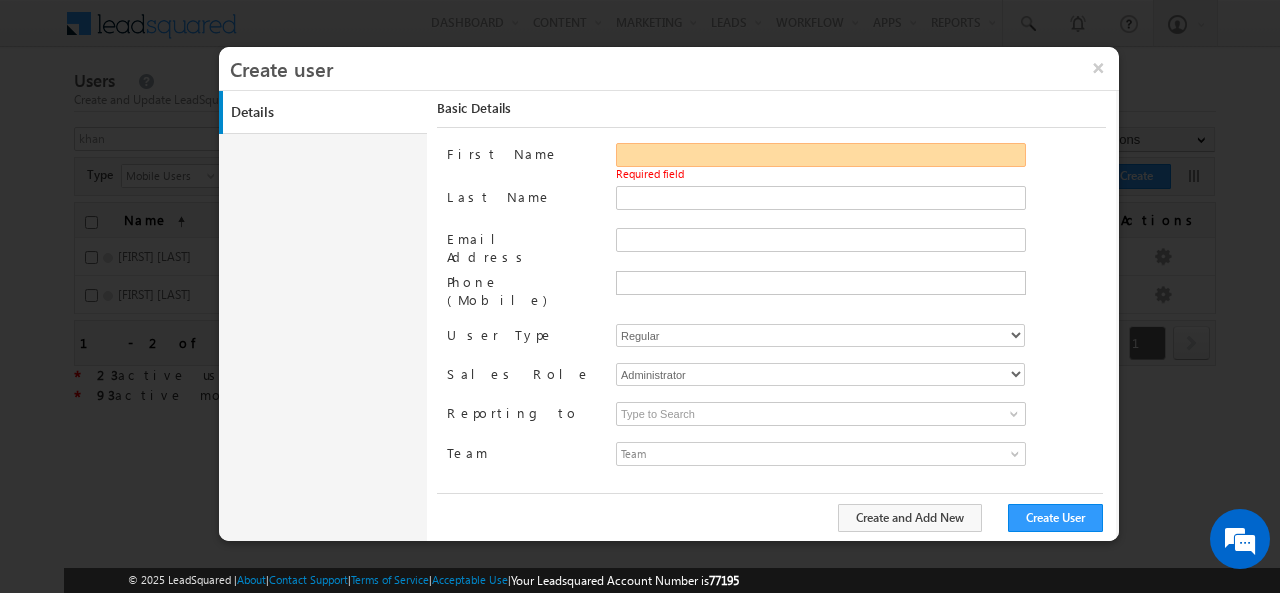 paste on "Adil Islam" 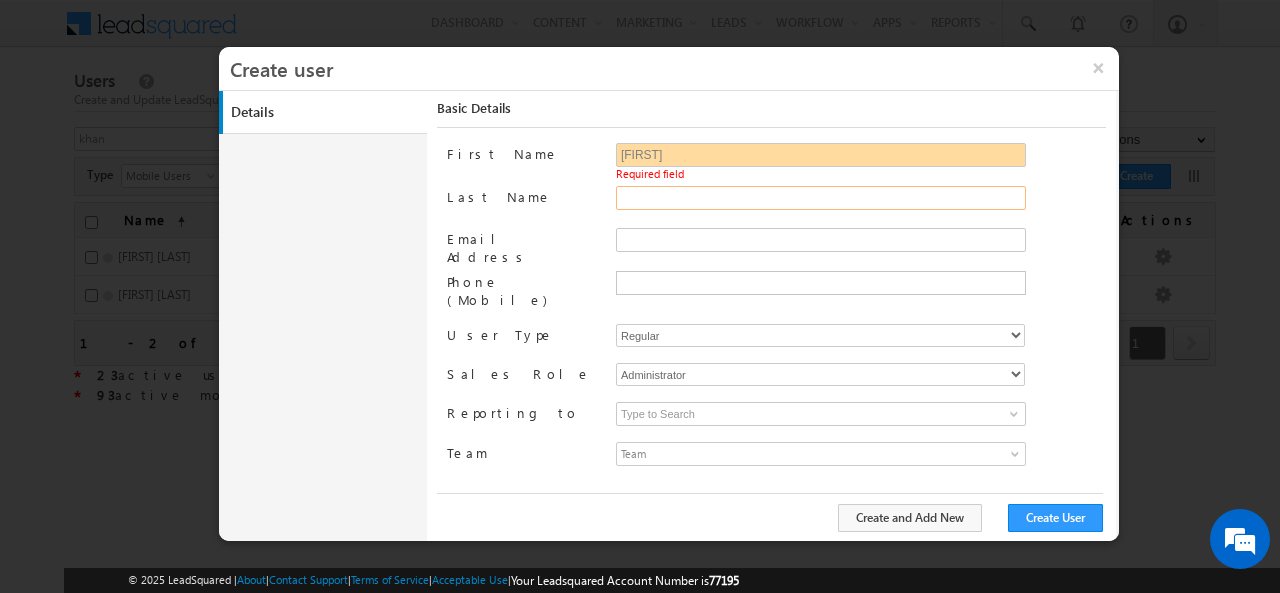 type on "Adil" 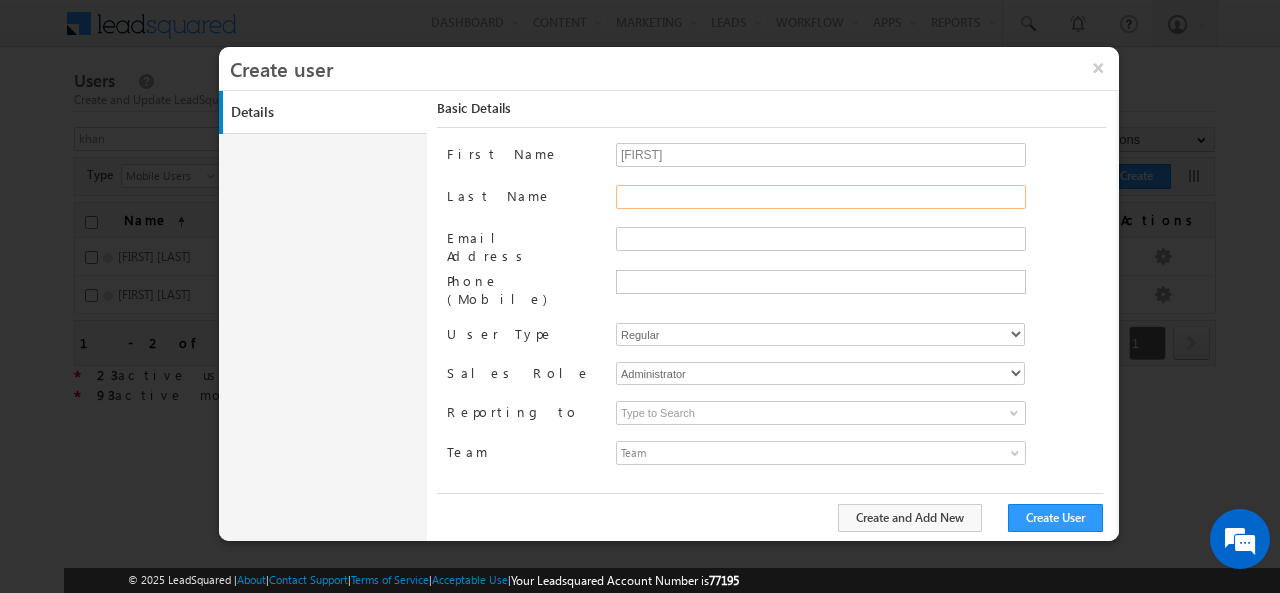 paste on "Islam" 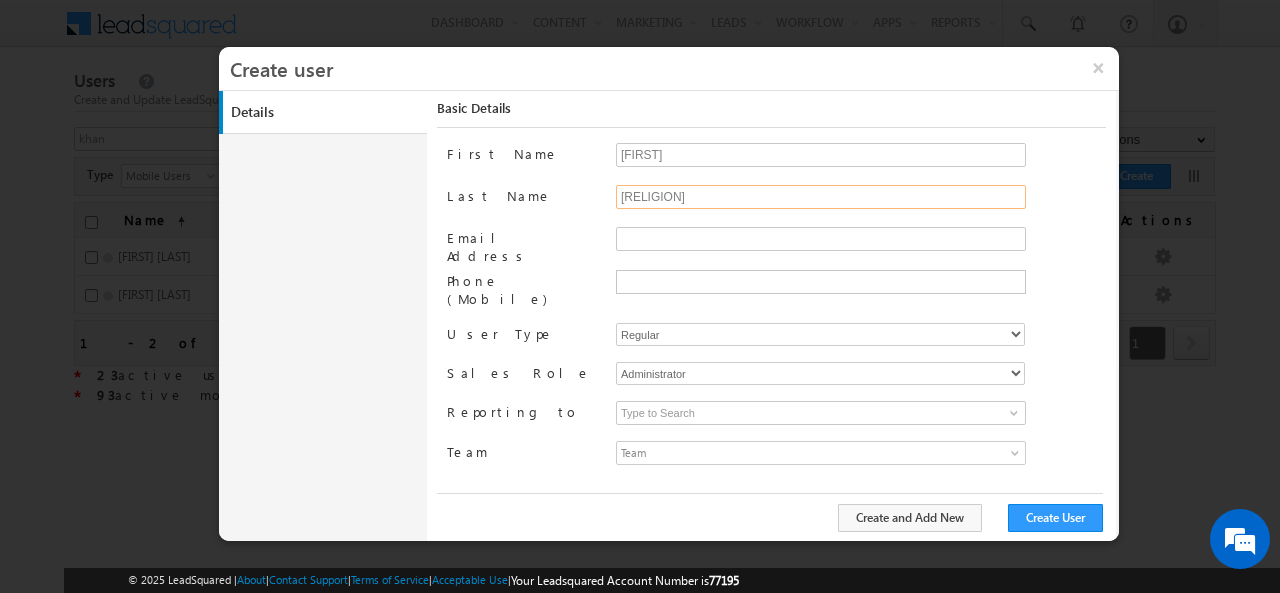 type on "Islam" 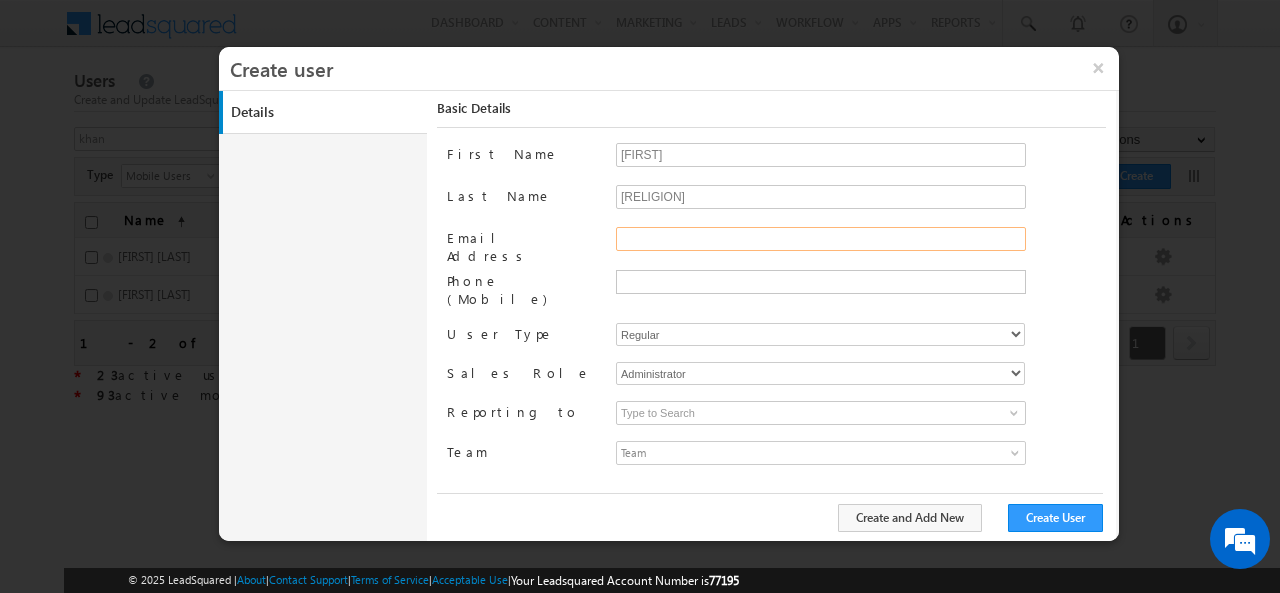 click on "Email Address" at bounding box center [821, 239] 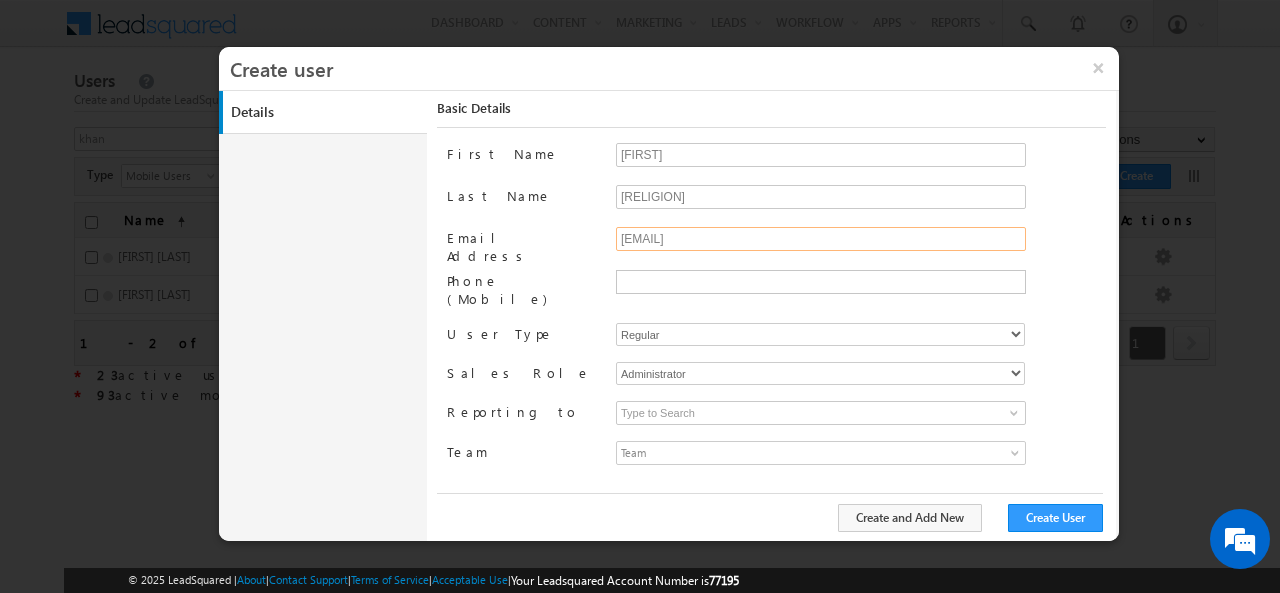 type on "adil.islam@indglobal.ae" 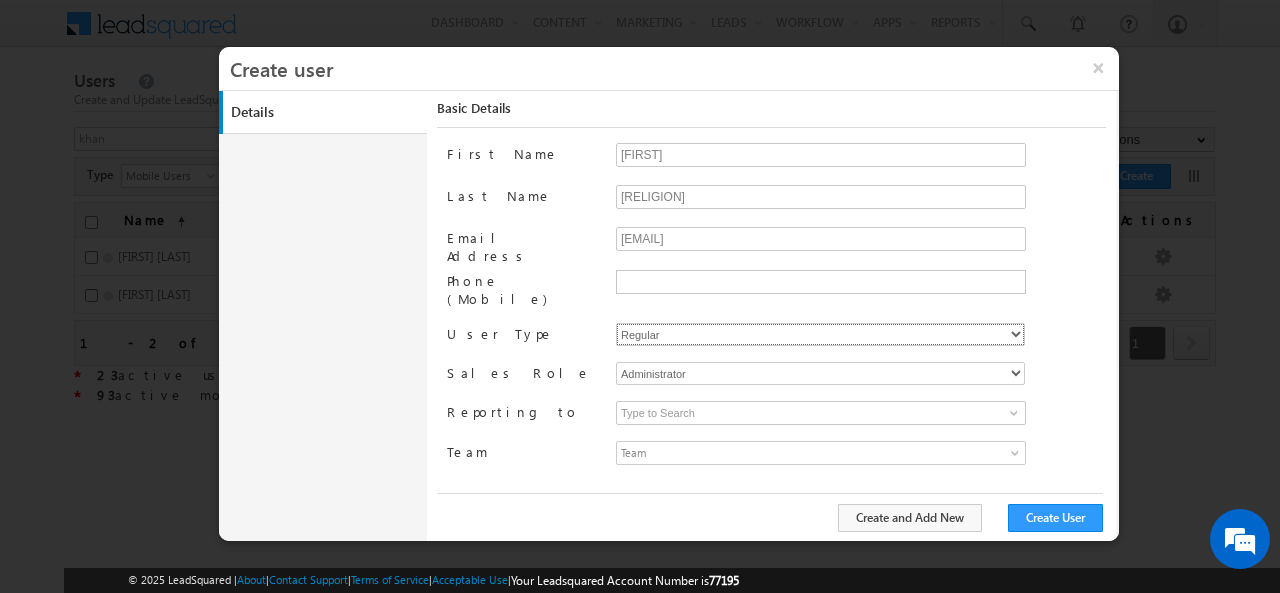 click on "Regular Mobile" at bounding box center (820, 334) 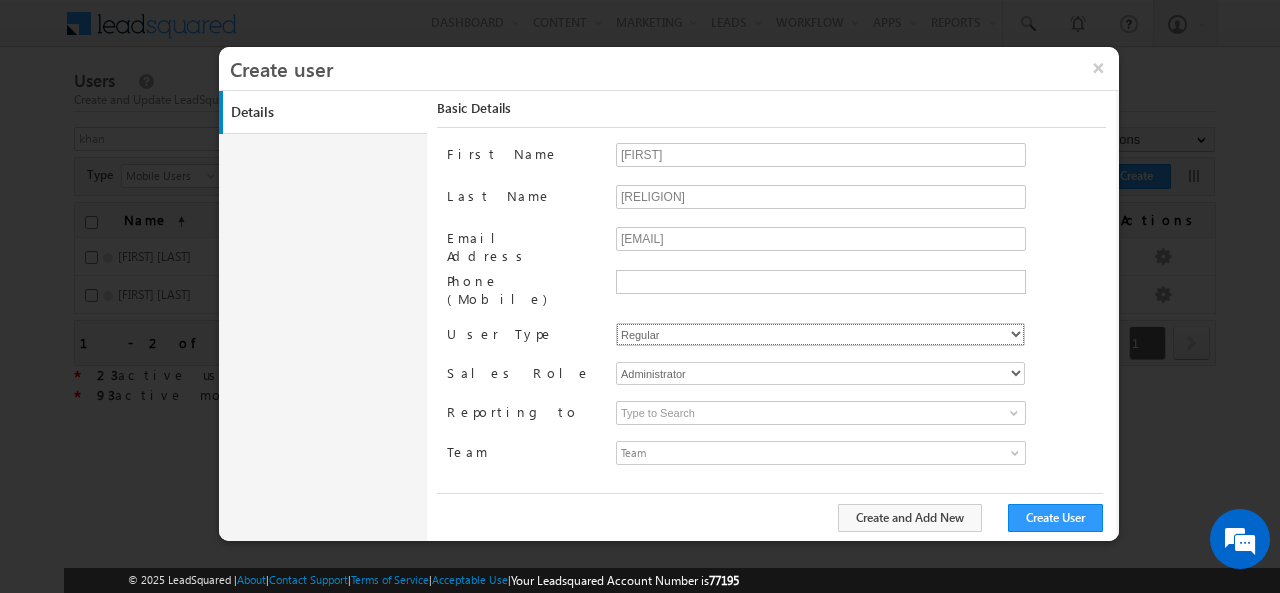 select on "1" 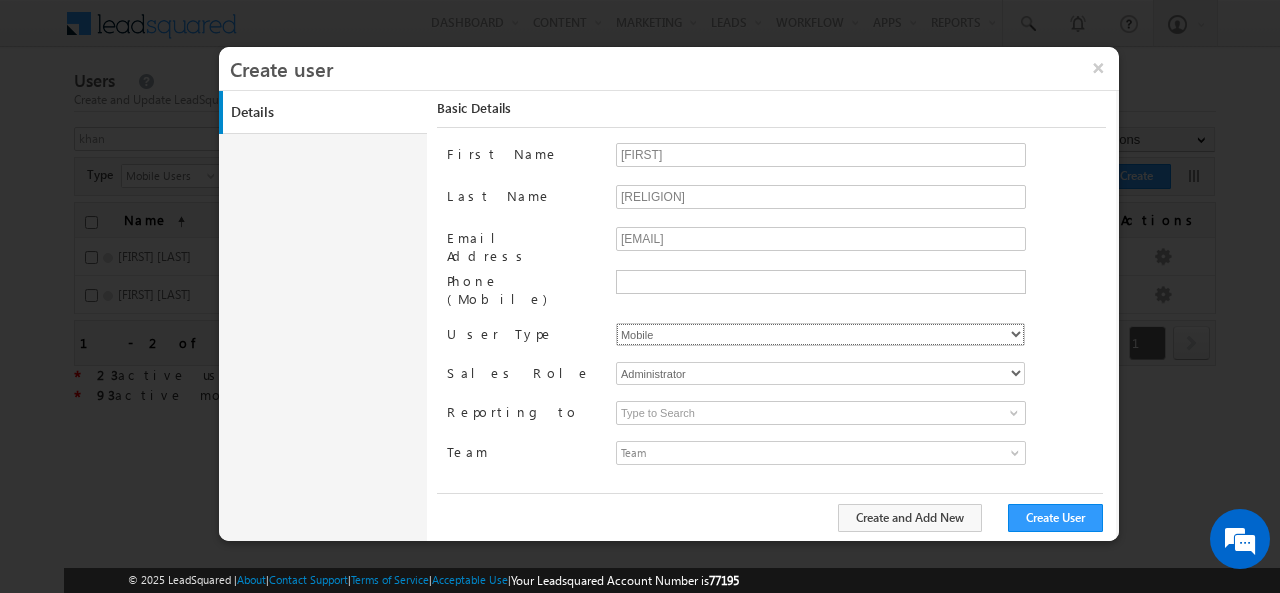 click on "Regular Mobile" at bounding box center (820, 334) 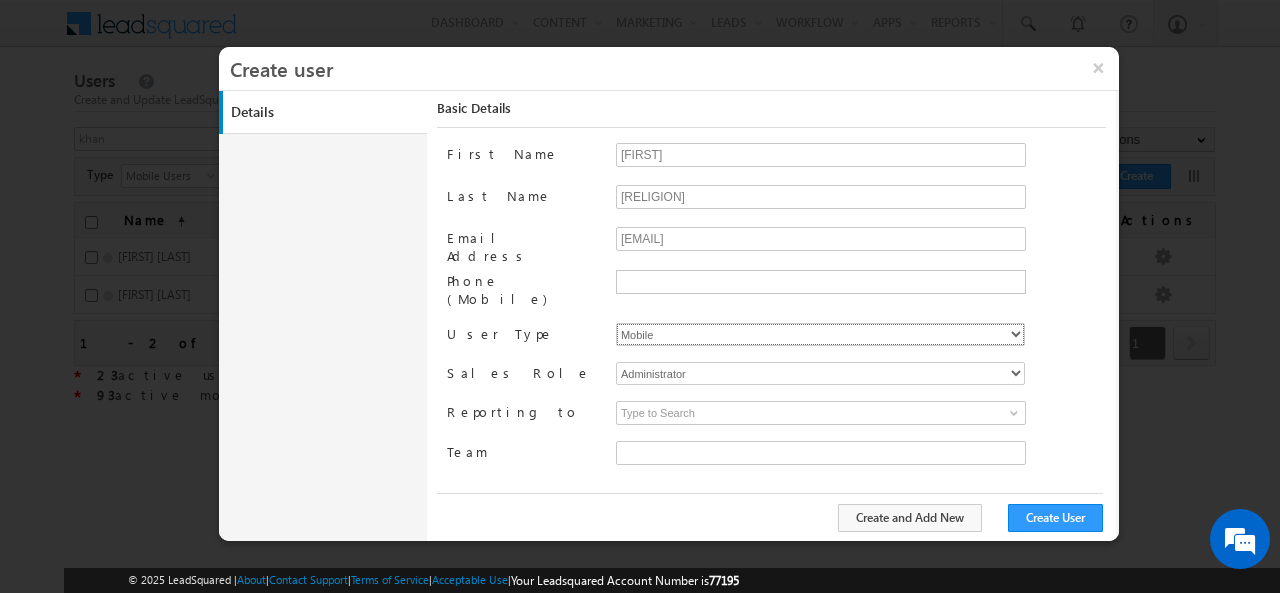 type on "faf8491d-252d-11ee-b523-12ccdbbfc88b" 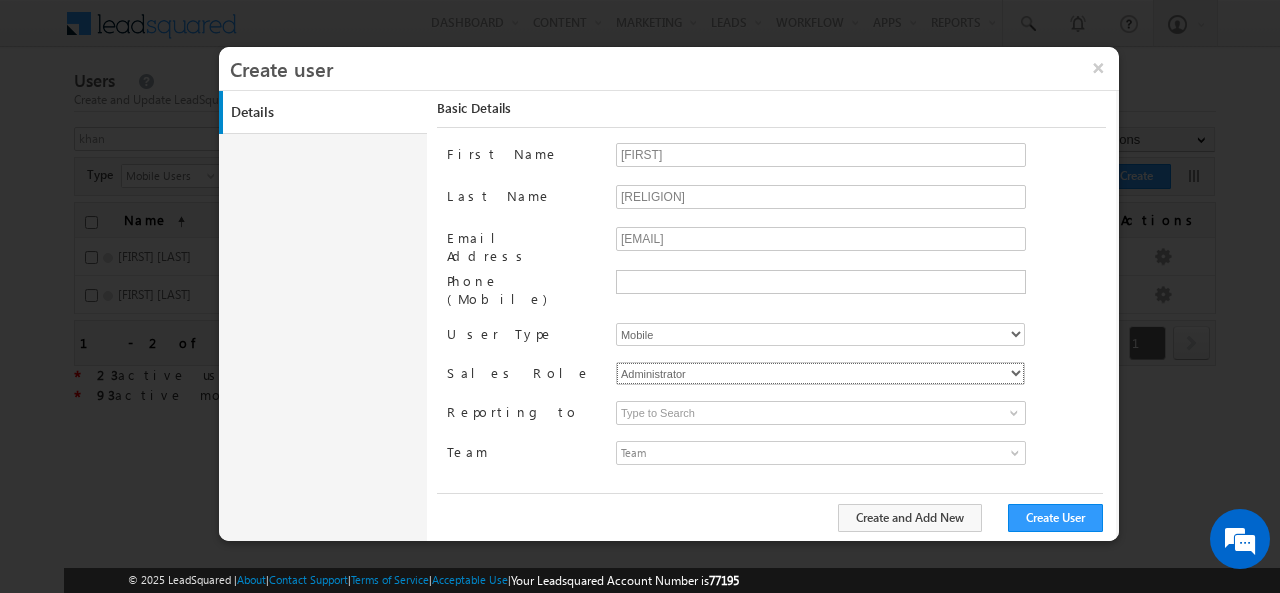 click on "Administrator Marketing User Sales Manager Sales User" at bounding box center (820, 373) 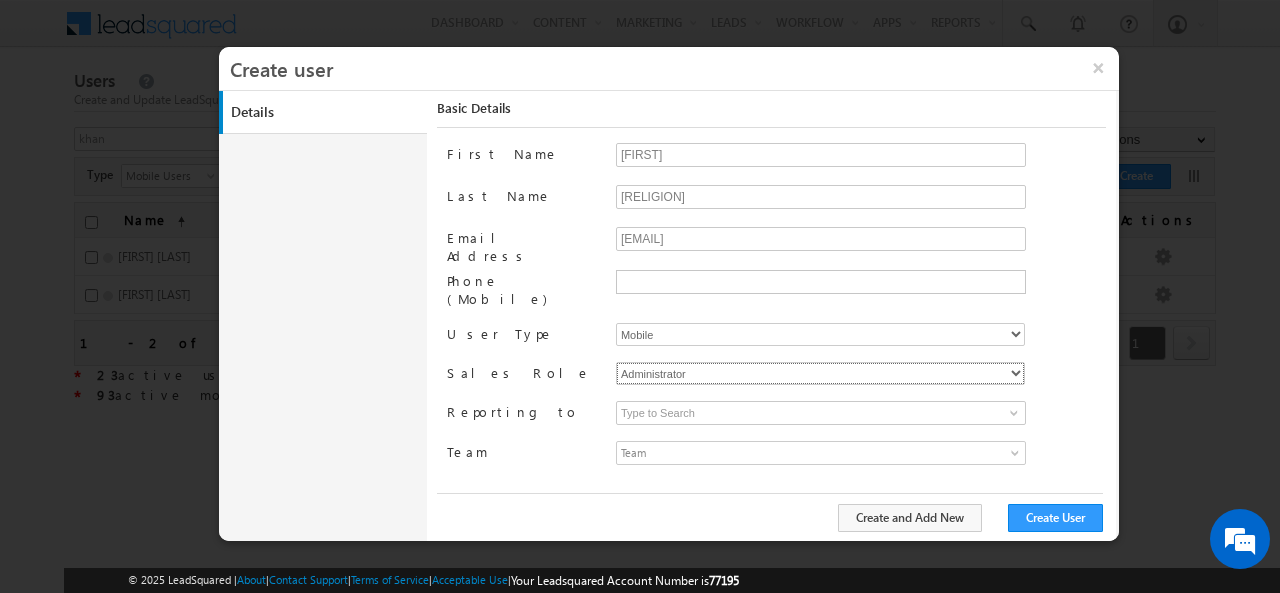 select on "Sales_User" 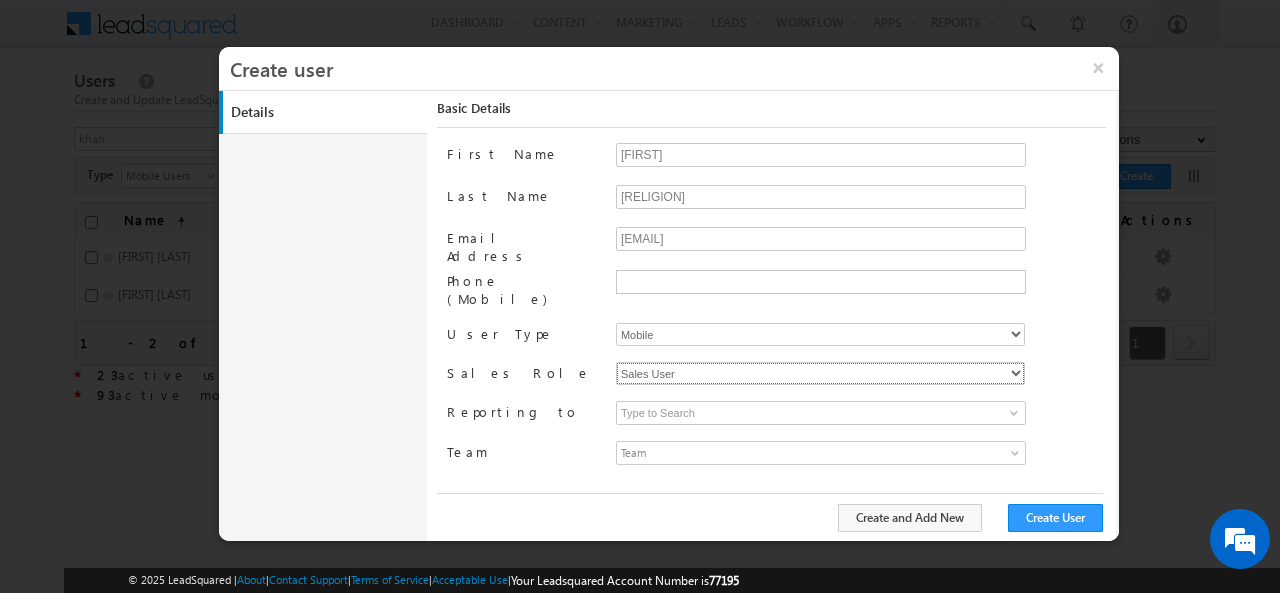 click on "Administrator Marketing User Sales Manager Sales User" at bounding box center [820, 373] 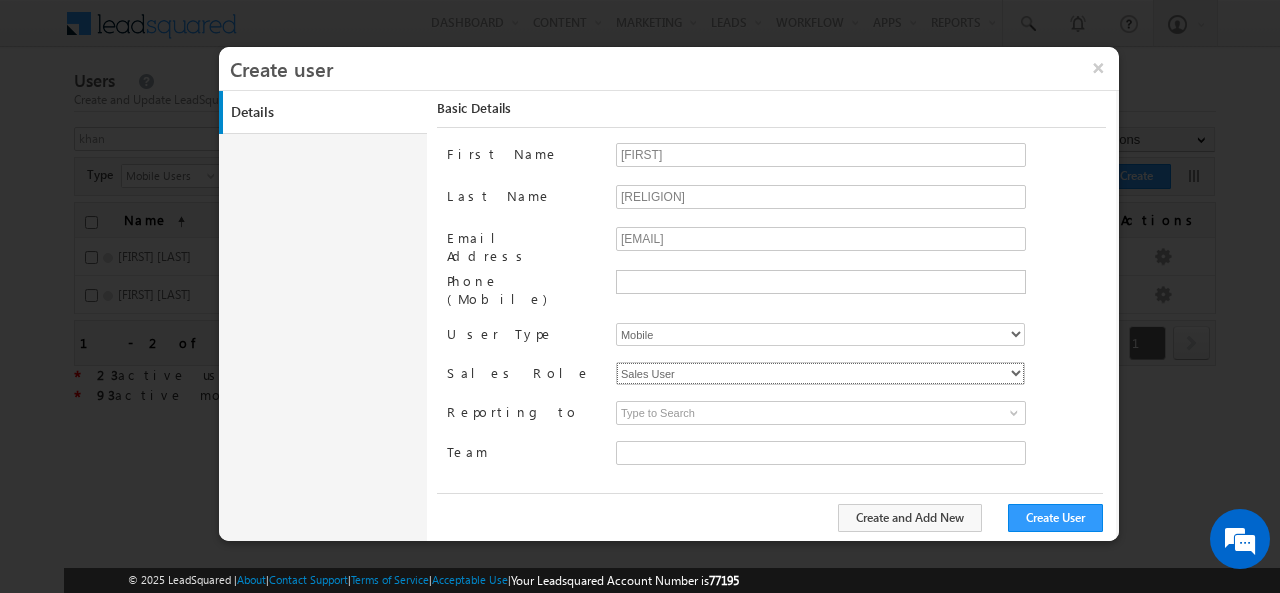 type on "faf8491d-252d-11ee-b523-12ccdbbfc88b" 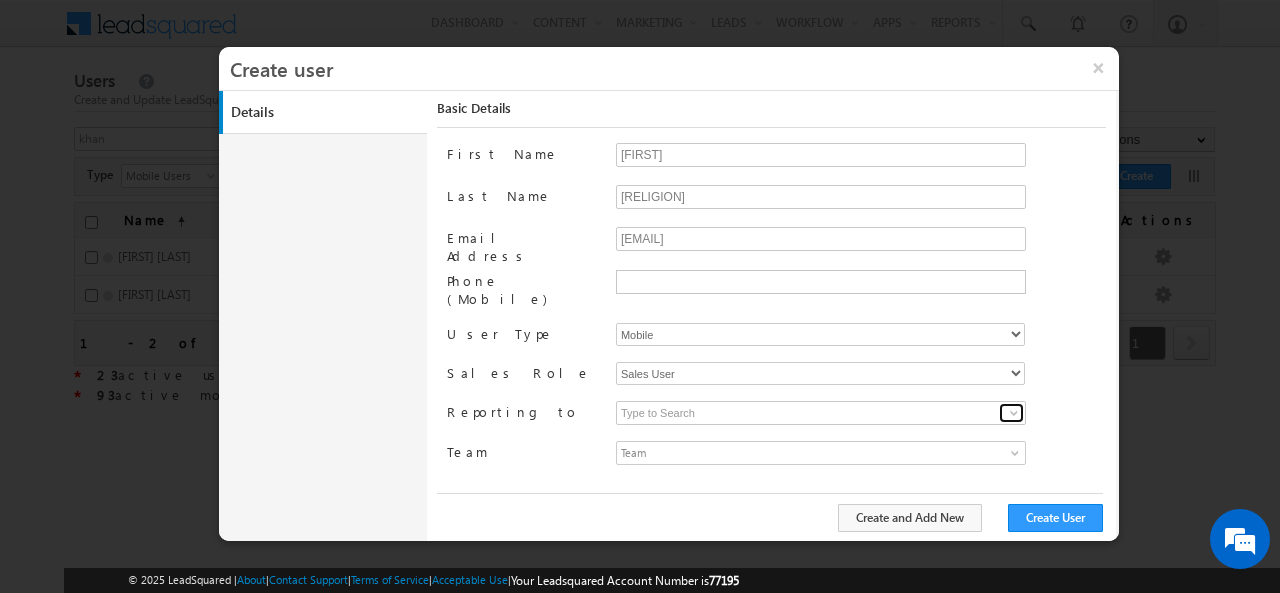 click at bounding box center [1014, 413] 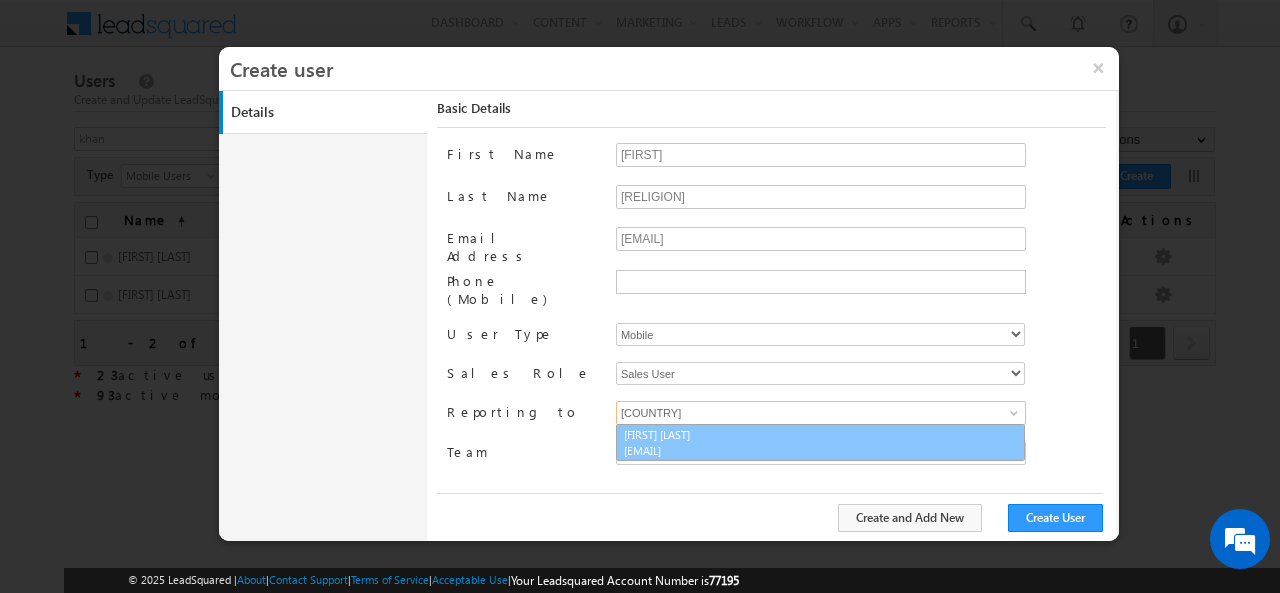 click on "kunal.sehrawat@indglobal.ae" at bounding box center [714, 450] 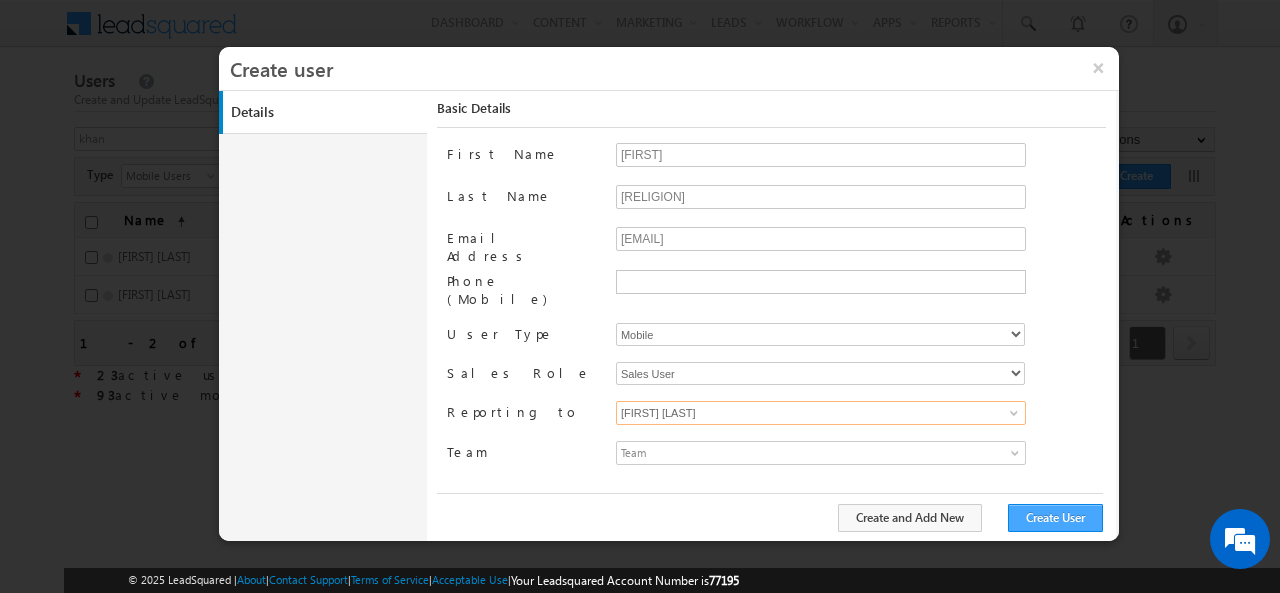 type on "Kunal Sehrawat" 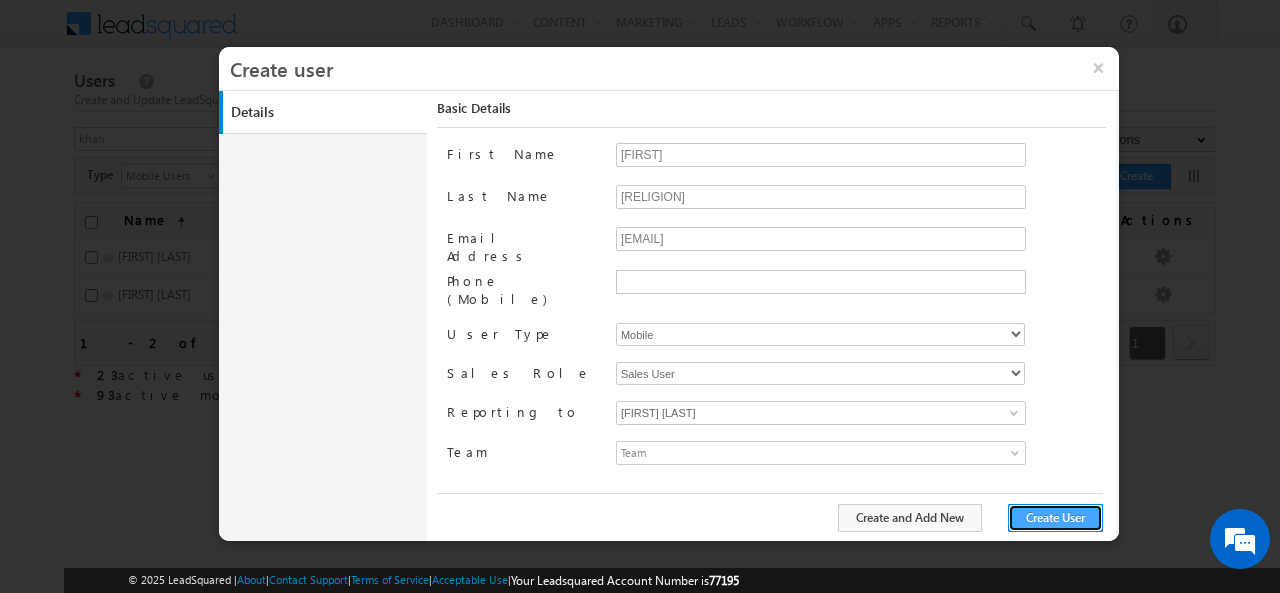 click on "Create User" at bounding box center (1055, 518) 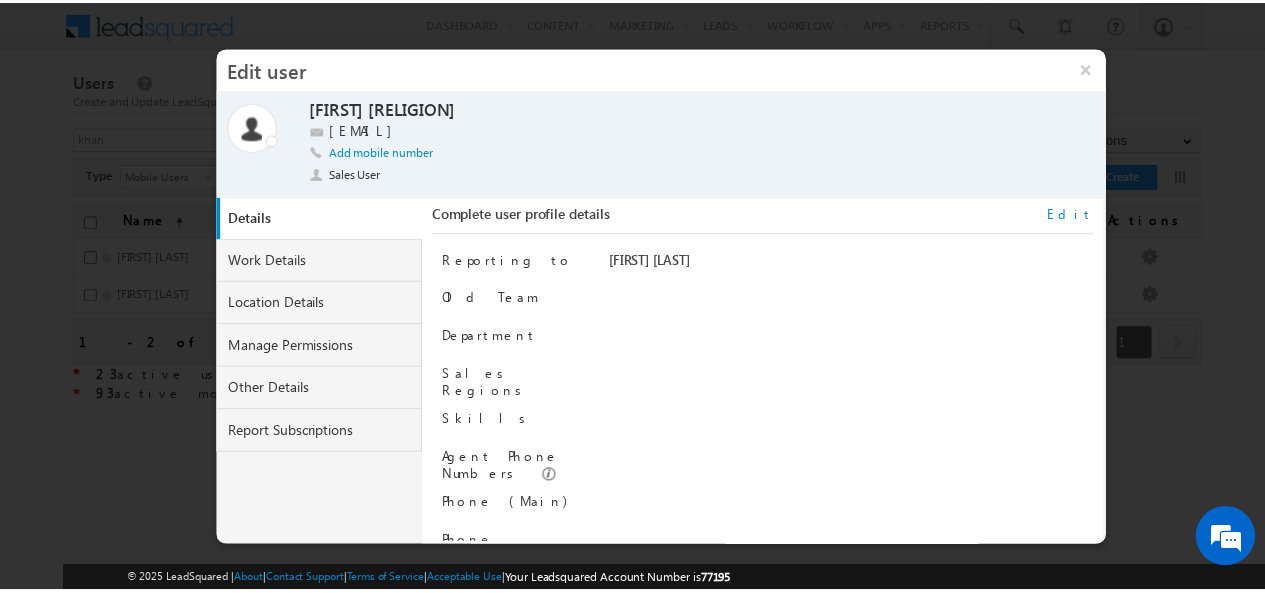 scroll, scrollTop: 0, scrollLeft: 0, axis: both 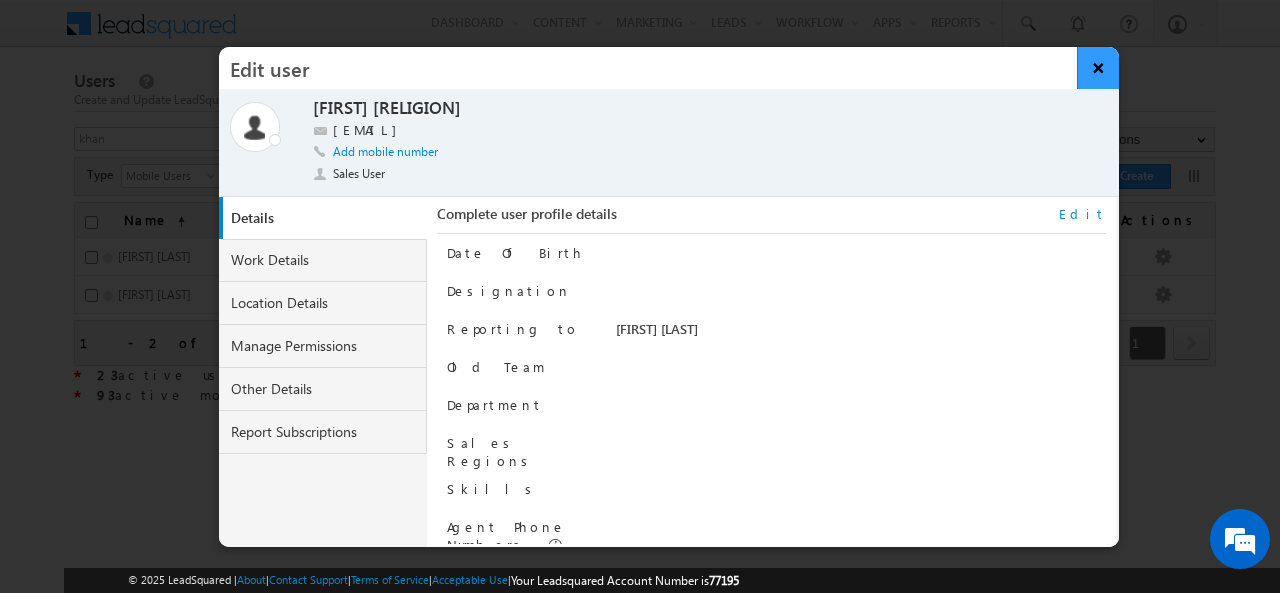 click on "×" at bounding box center [1098, 68] 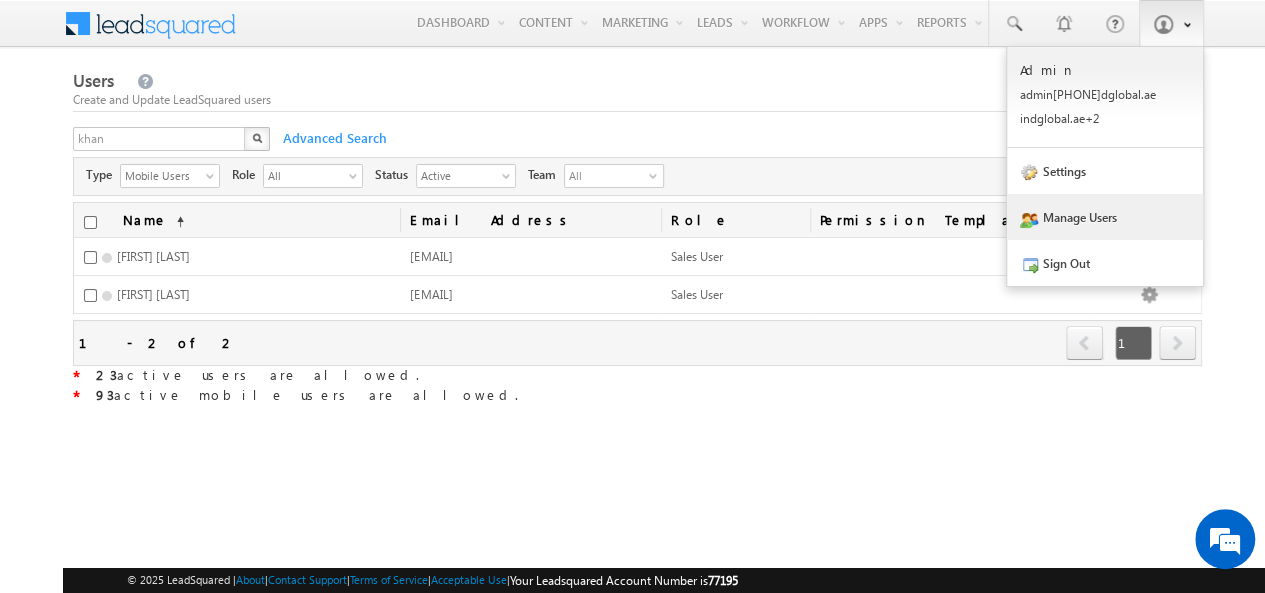 click on "Manage Users" at bounding box center [1105, 217] 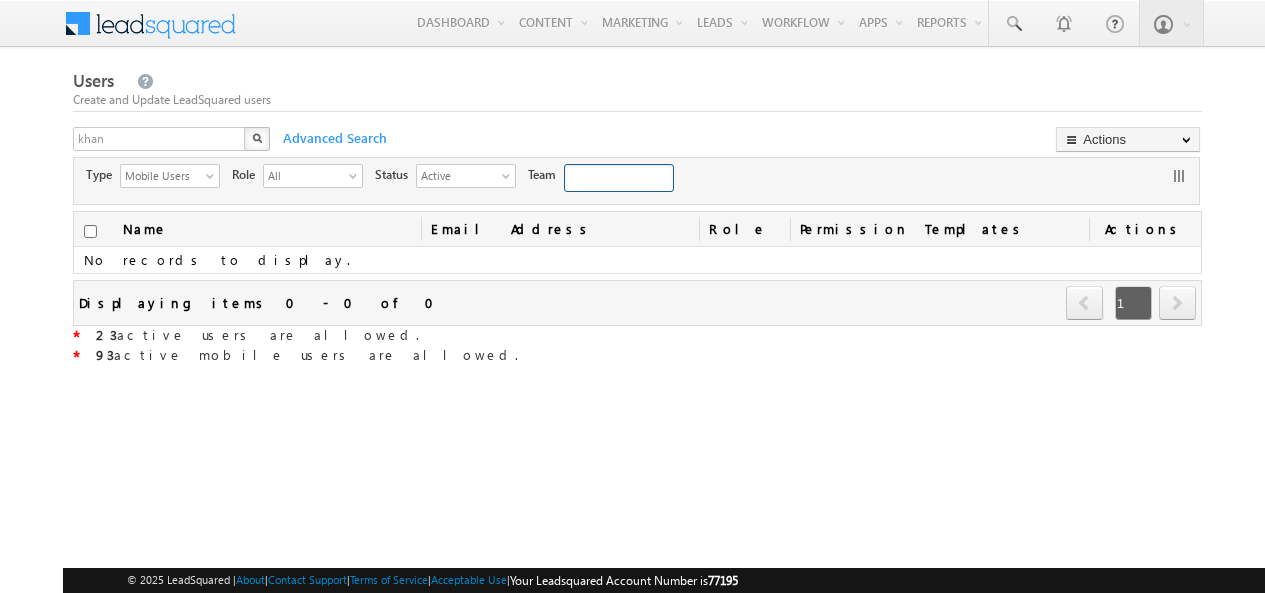 scroll, scrollTop: 0, scrollLeft: 0, axis: both 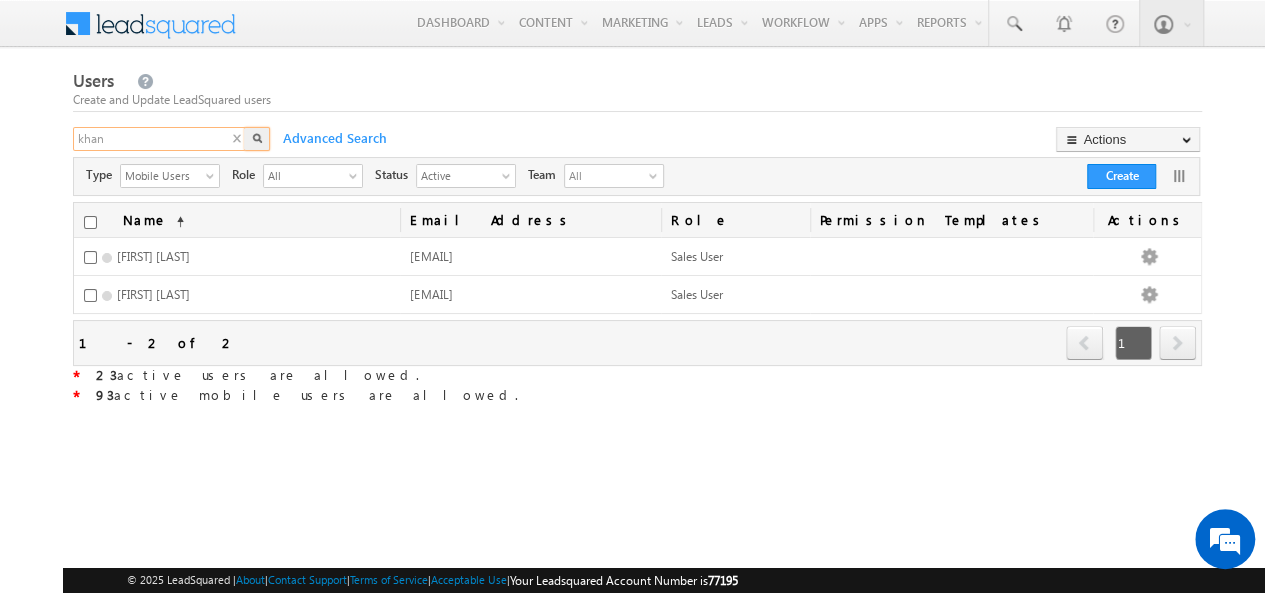 click on "khan" at bounding box center [160, 139] 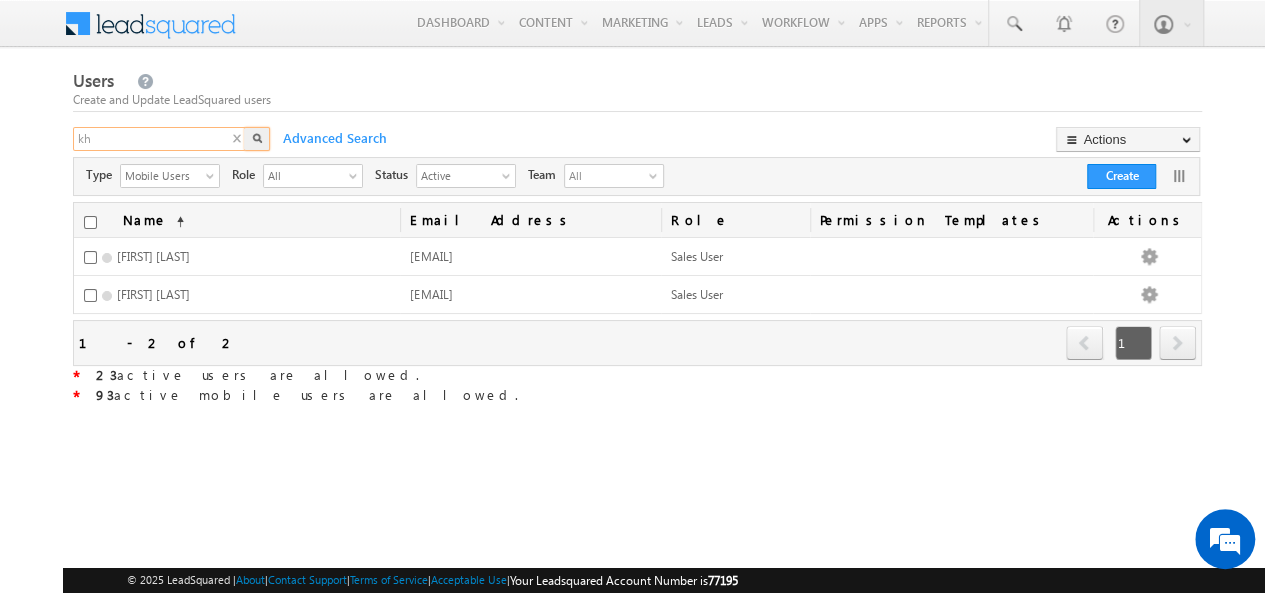 type on "k" 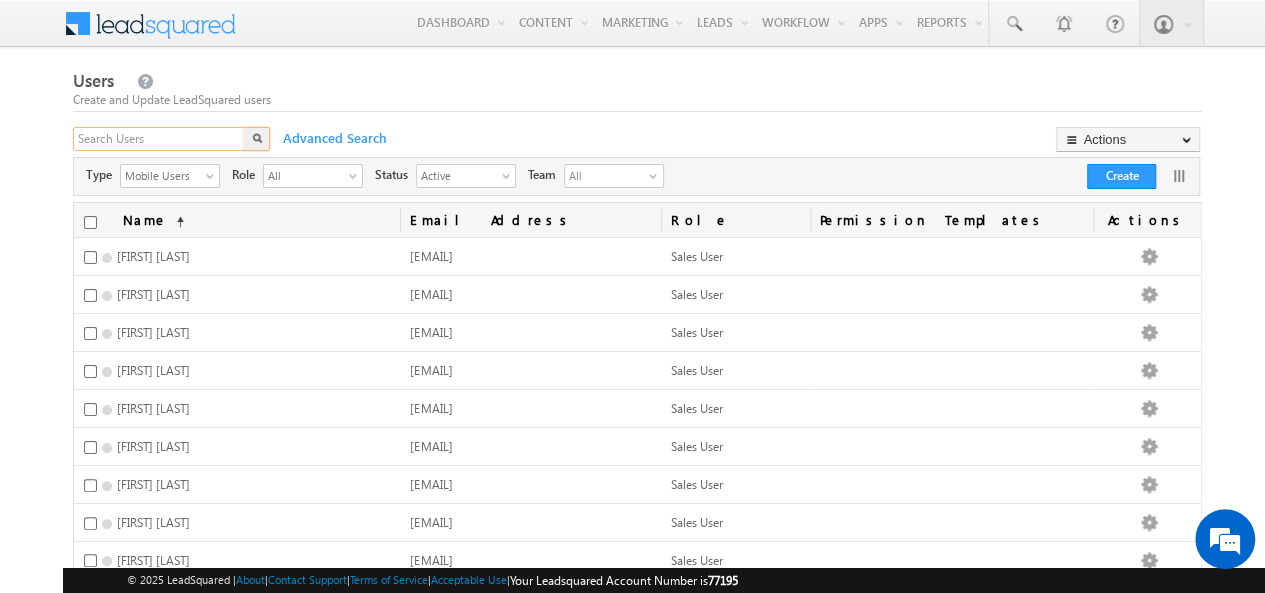 click at bounding box center (160, 139) 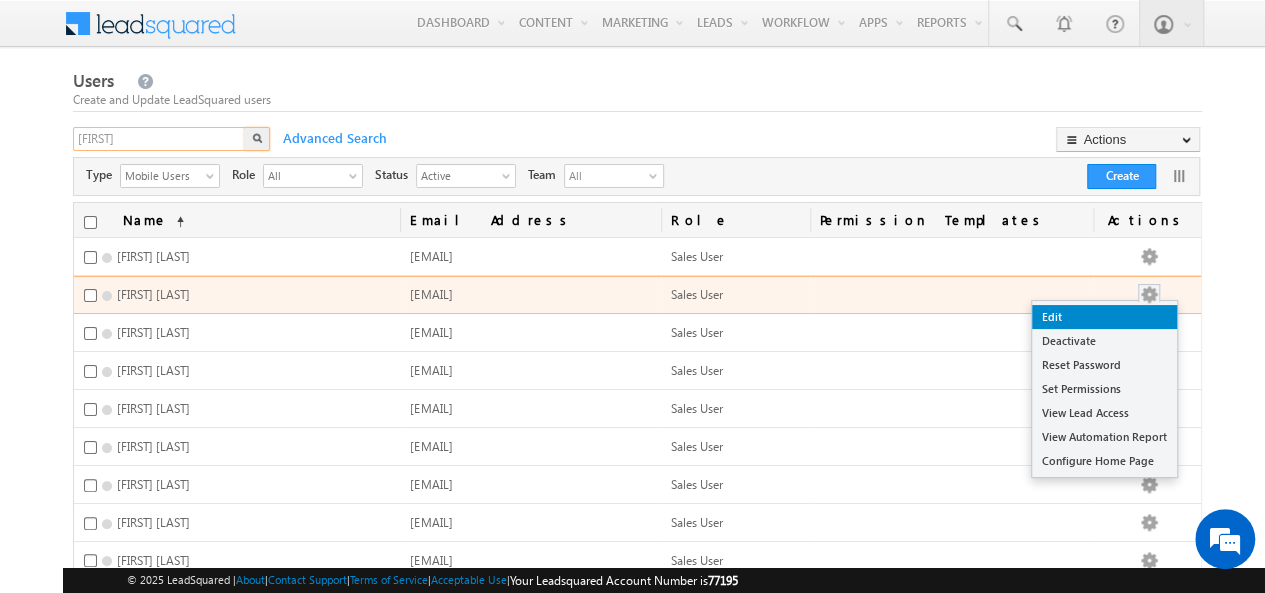 type on "adil" 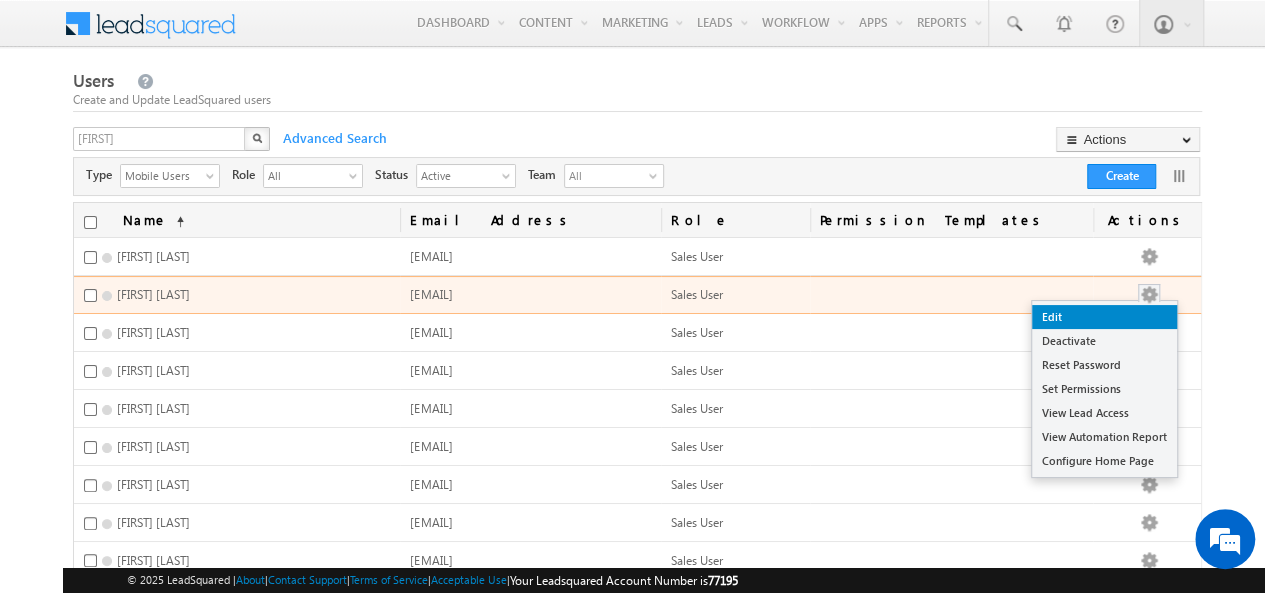 click on "Edit" at bounding box center [1104, 317] 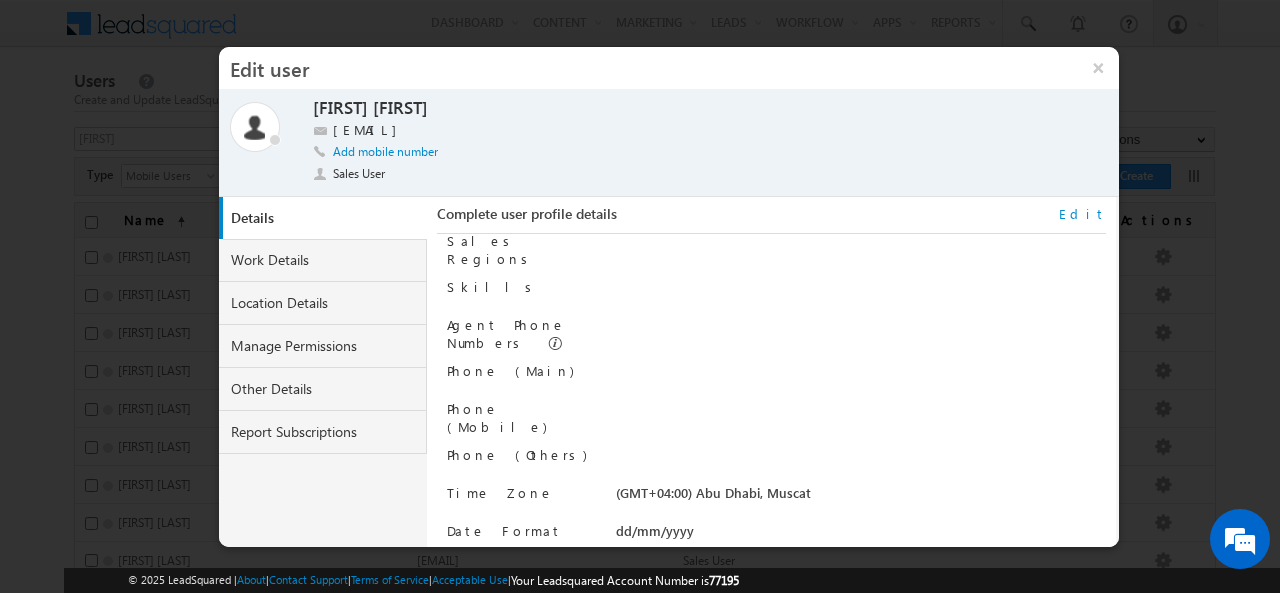 scroll, scrollTop: 0, scrollLeft: 0, axis: both 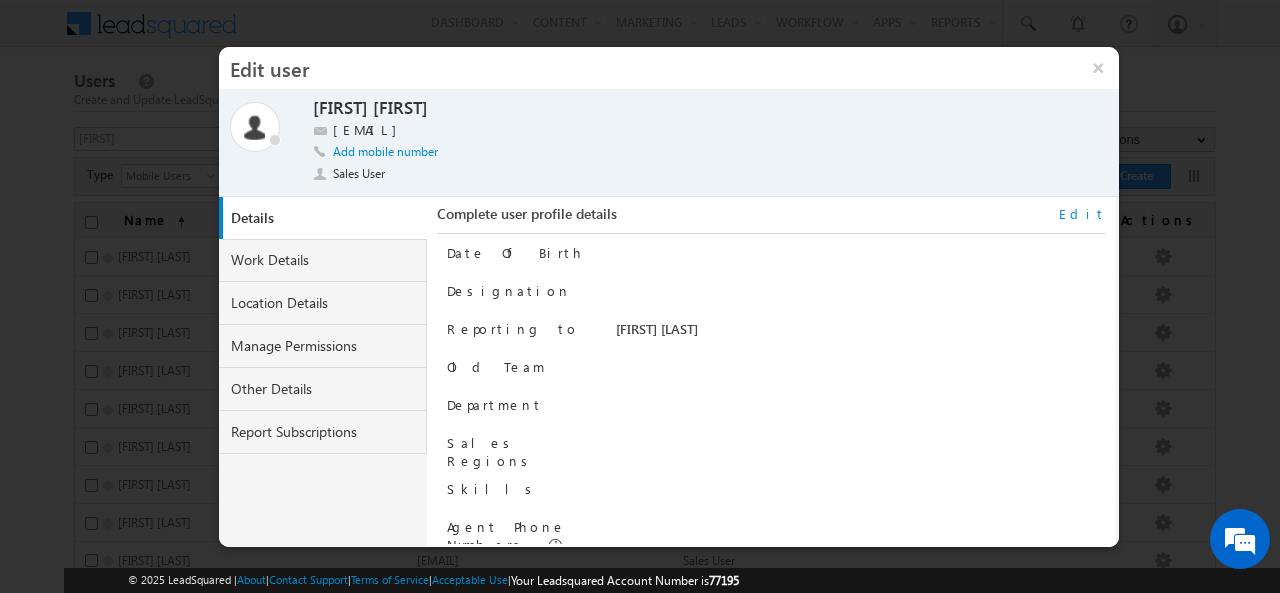 click on "[FIRST] [LAST]" at bounding box center (861, 334) 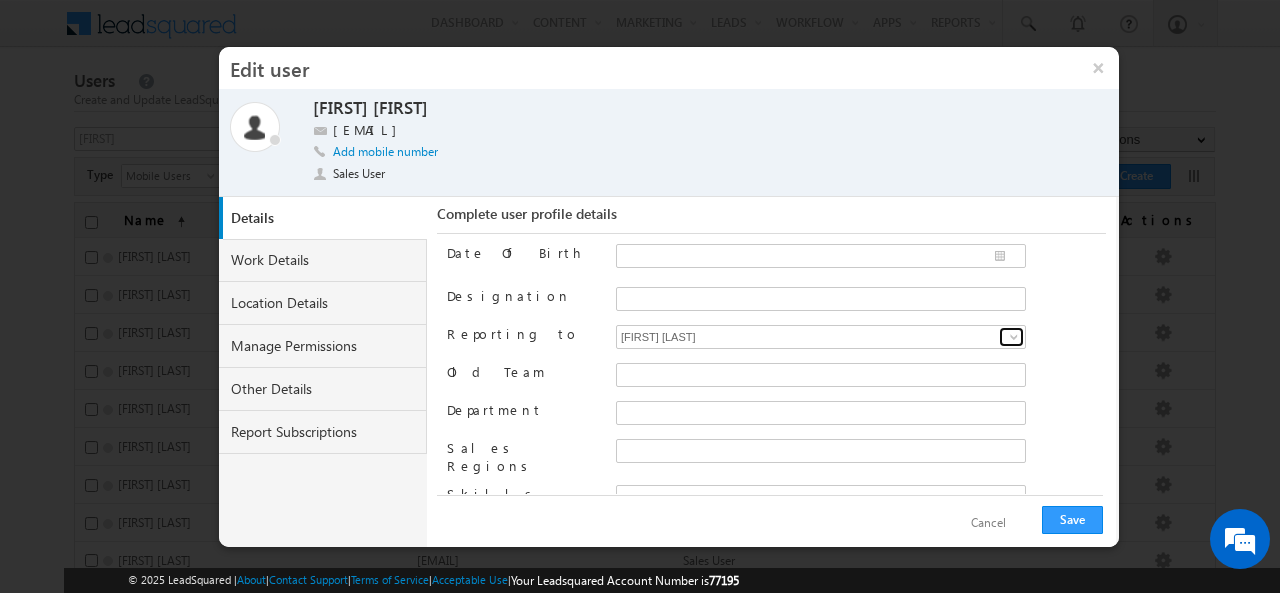 click at bounding box center (1014, 337) 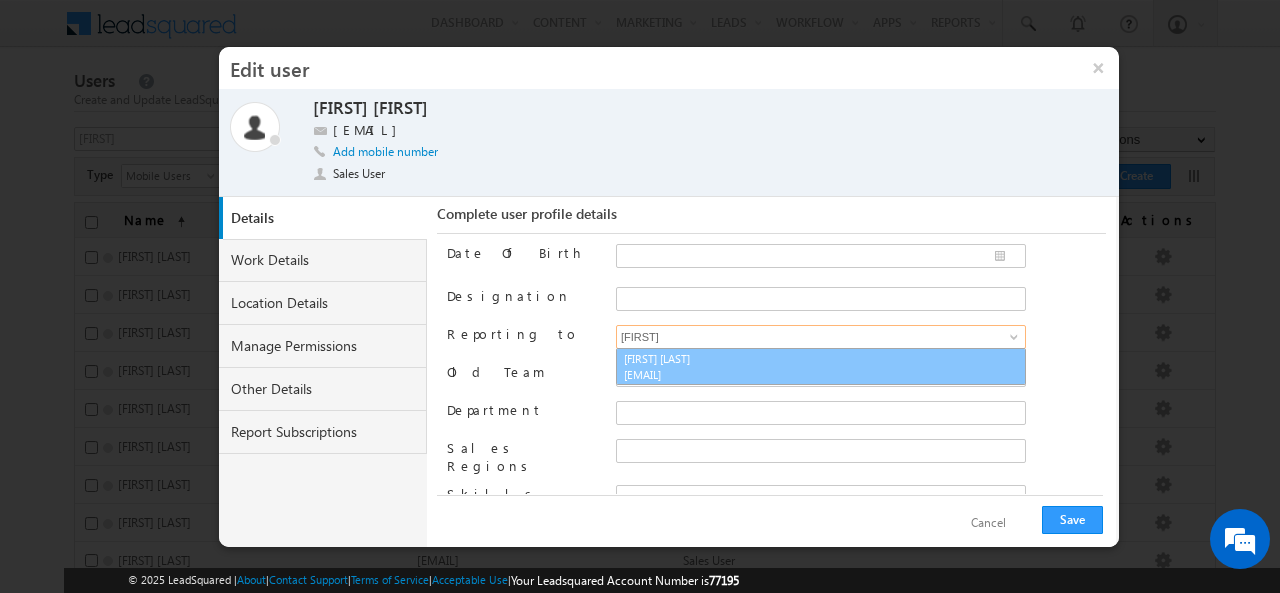 click on "shakeel.babbar@indglobal.ae" at bounding box center (714, 374) 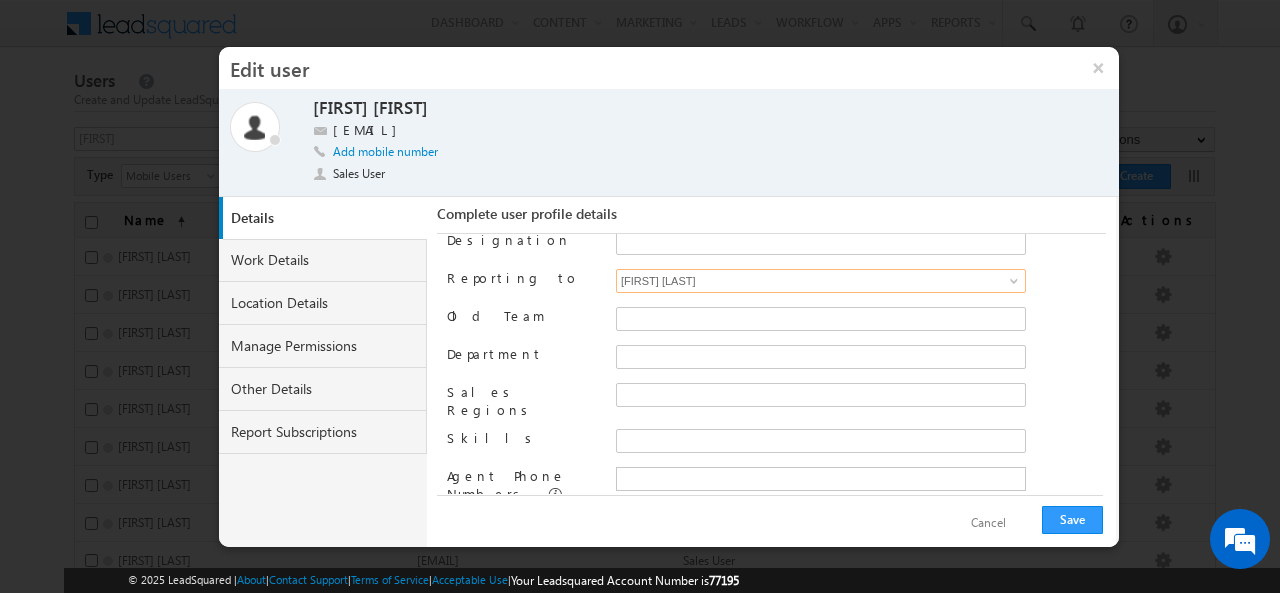 scroll, scrollTop: 0, scrollLeft: 0, axis: both 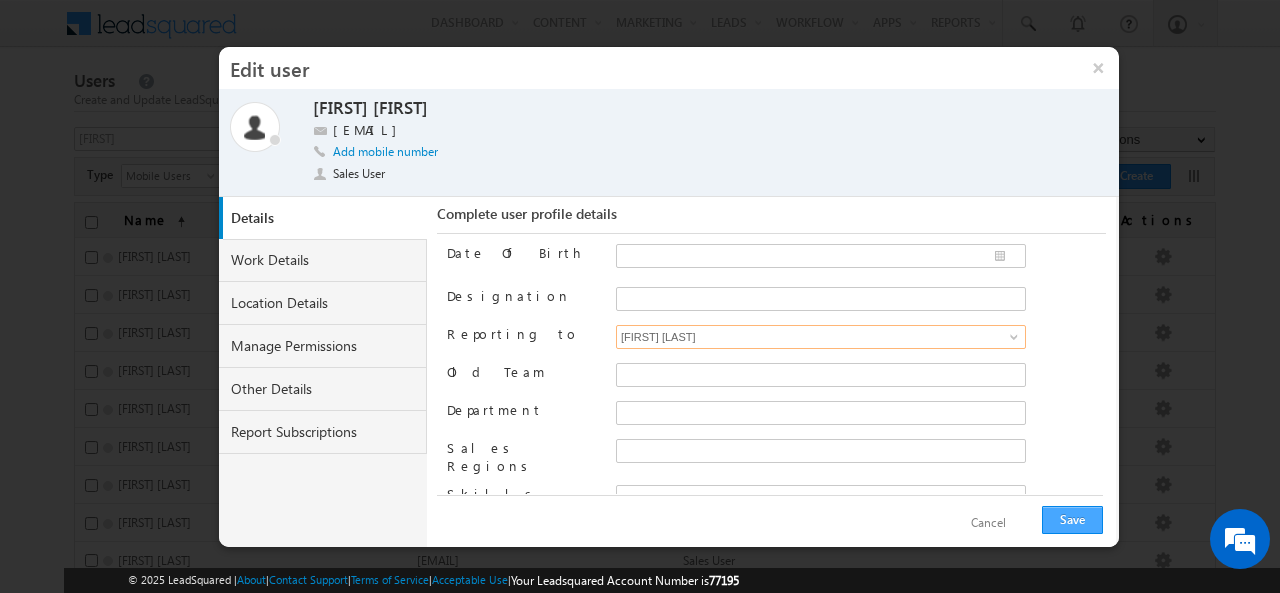 type on "Shakeel Babbar" 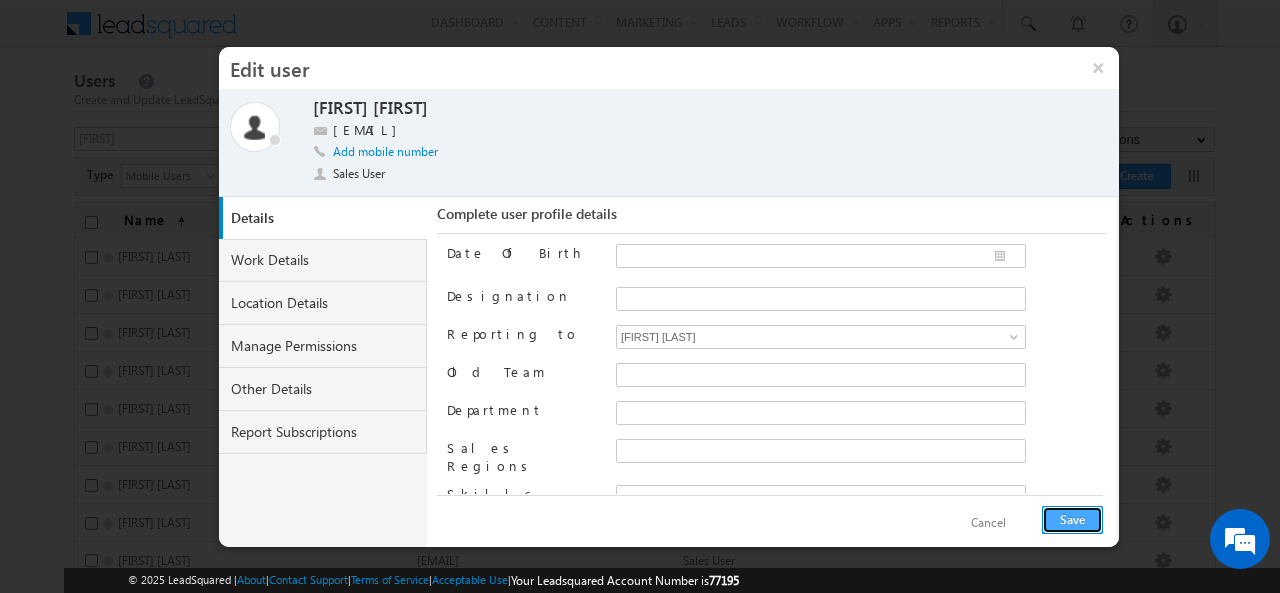 click on "Save" at bounding box center [1072, 520] 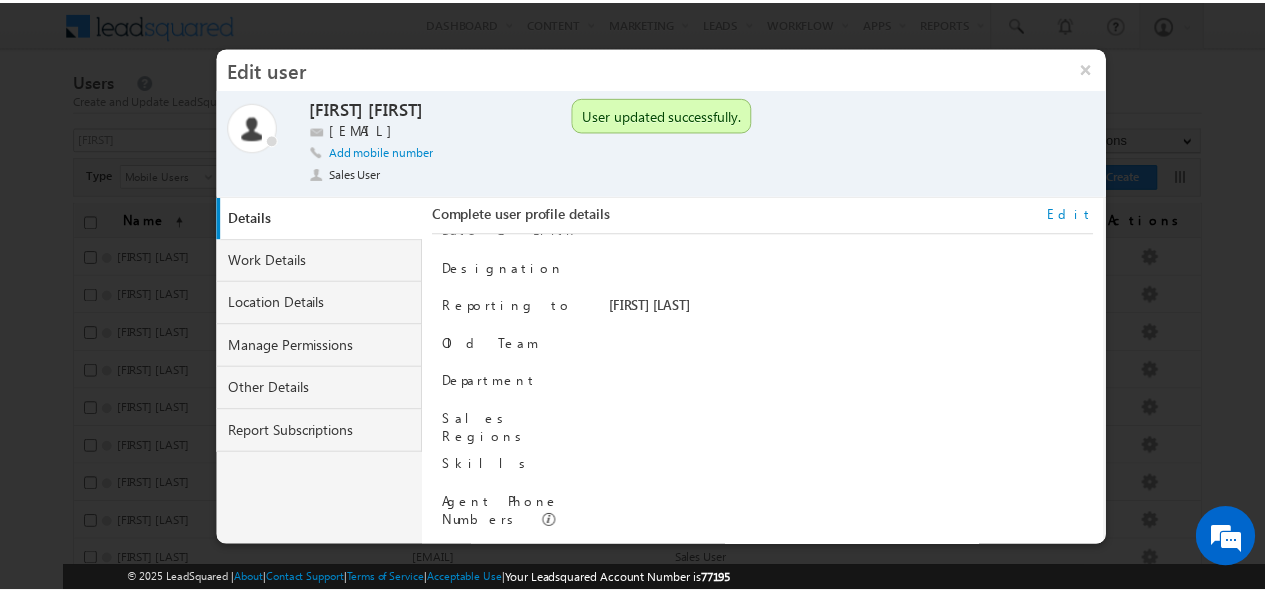 scroll, scrollTop: 0, scrollLeft: 0, axis: both 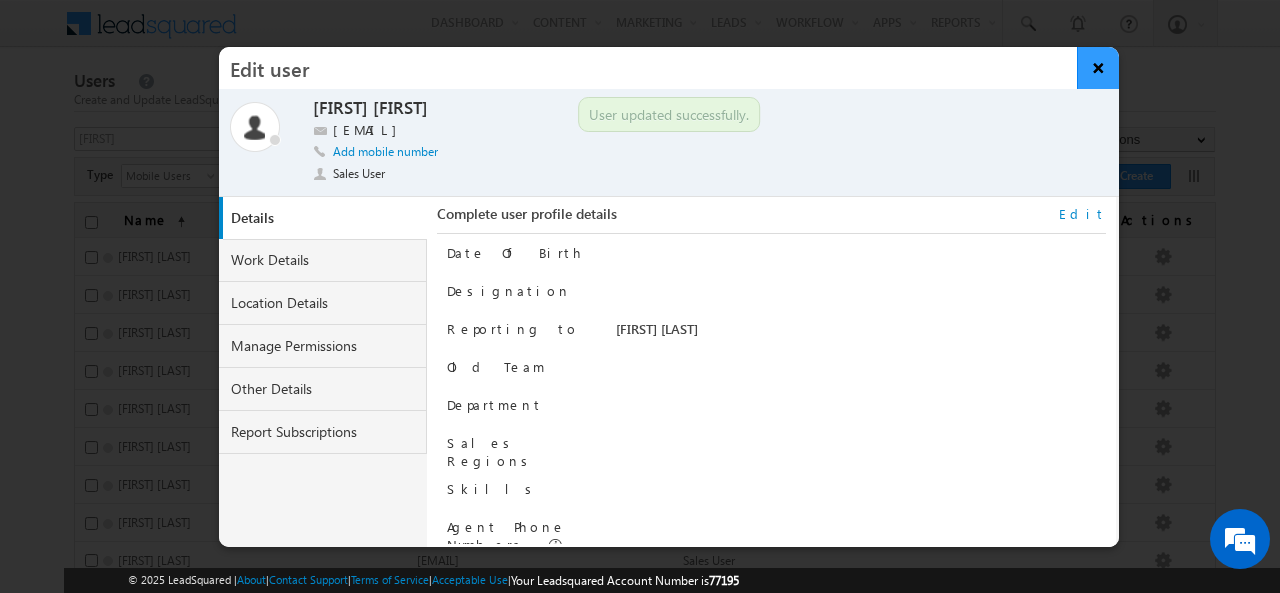 click on "×" at bounding box center [1098, 68] 